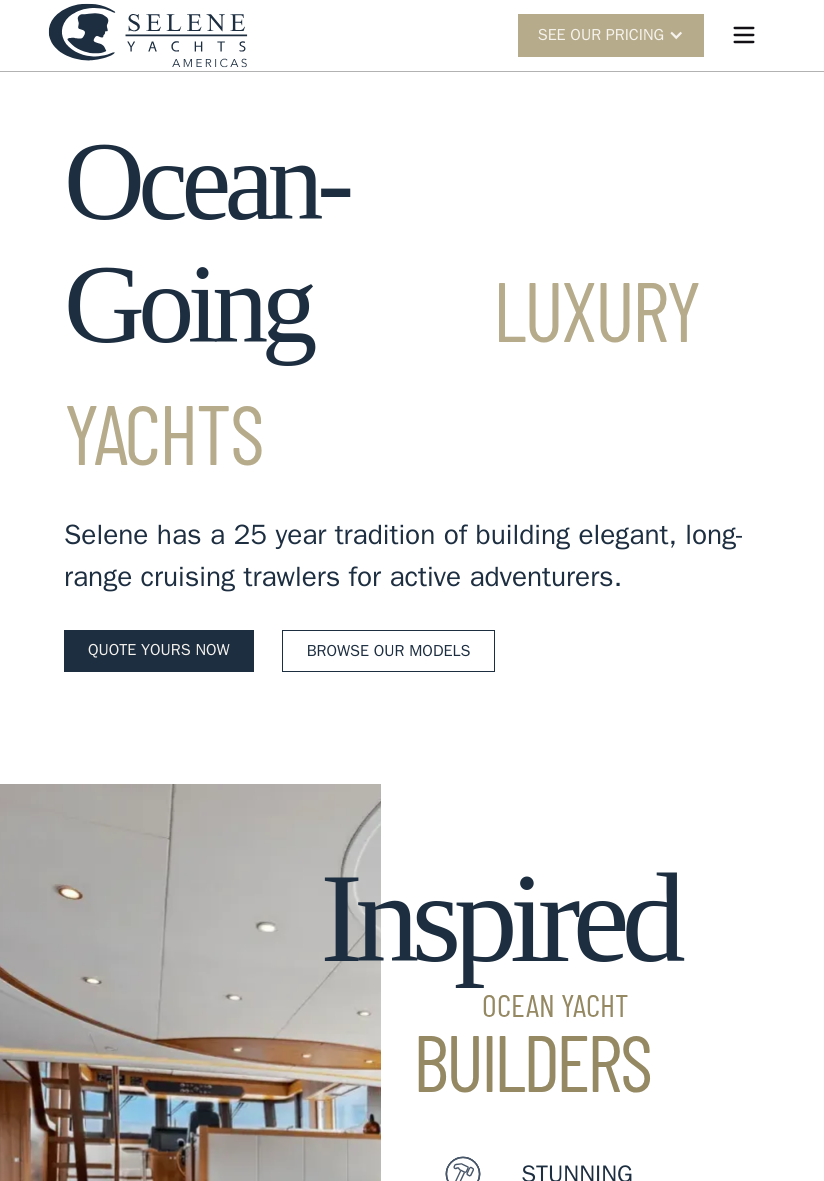 scroll, scrollTop: 0, scrollLeft: 0, axis: both 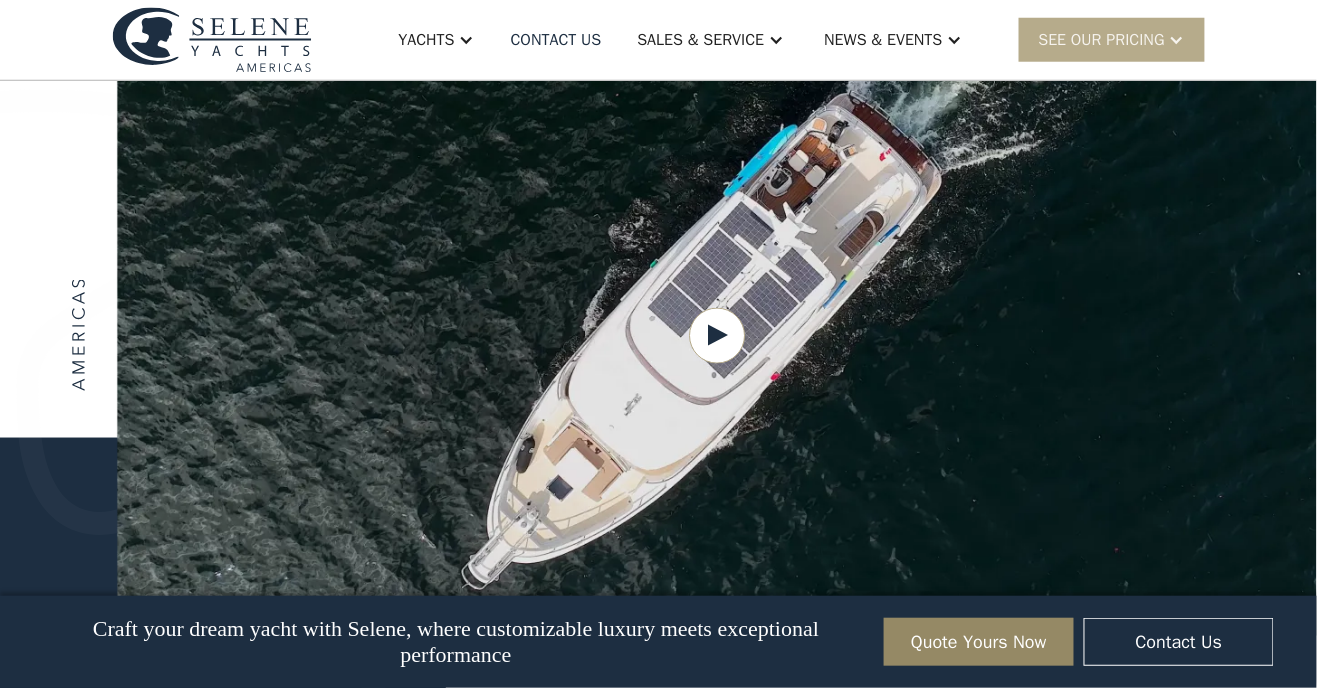 click on "Yachts" at bounding box center (426, 40) 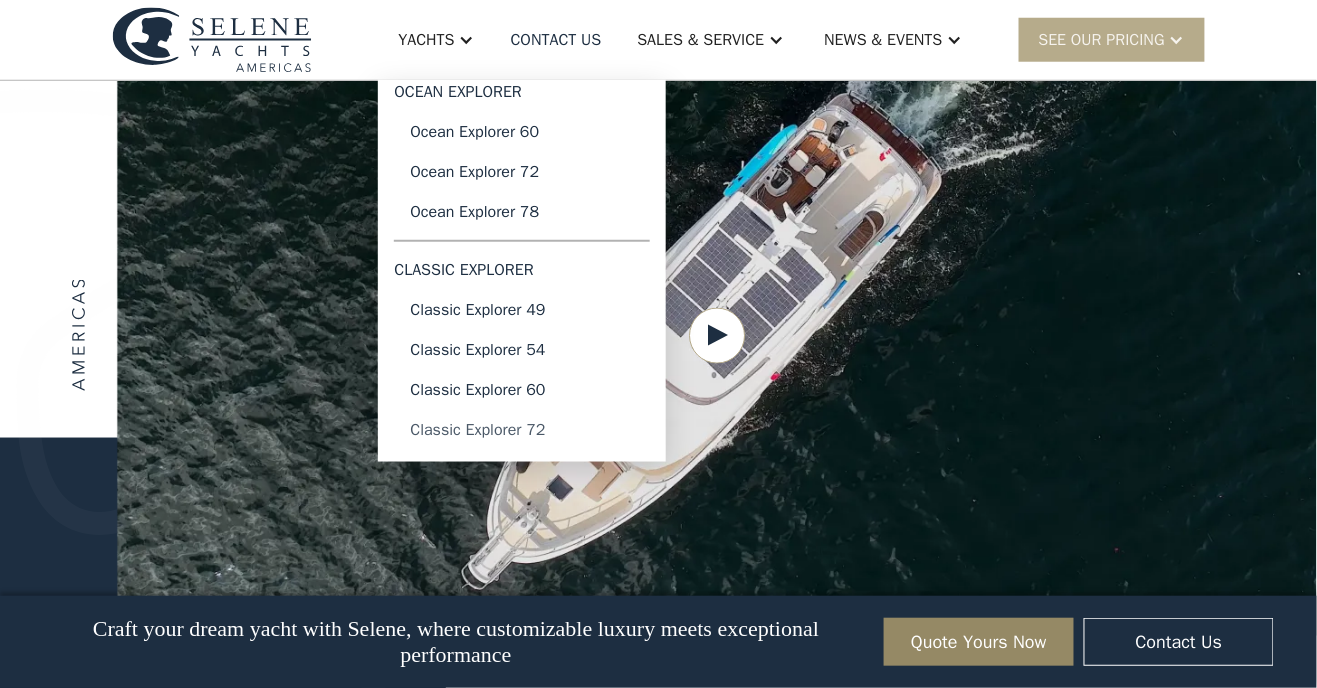 click on "Classic Explorer 72" at bounding box center [522, 430] 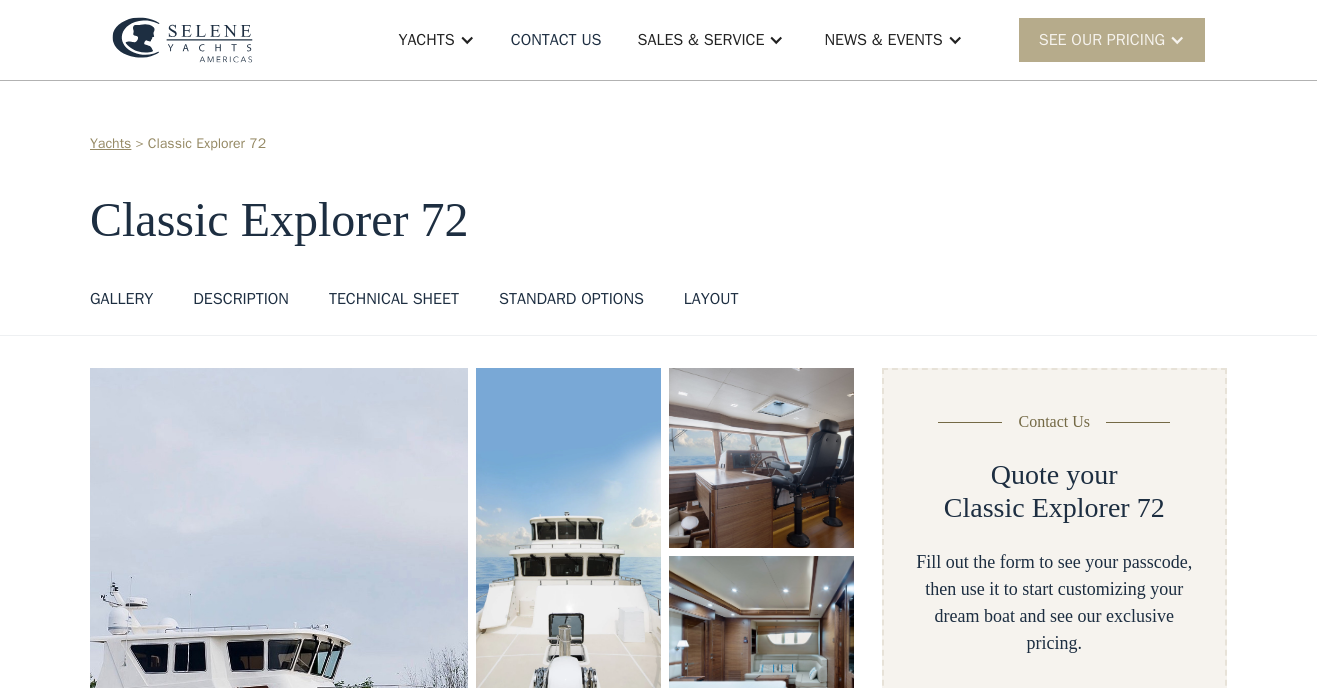 scroll, scrollTop: 0, scrollLeft: 0, axis: both 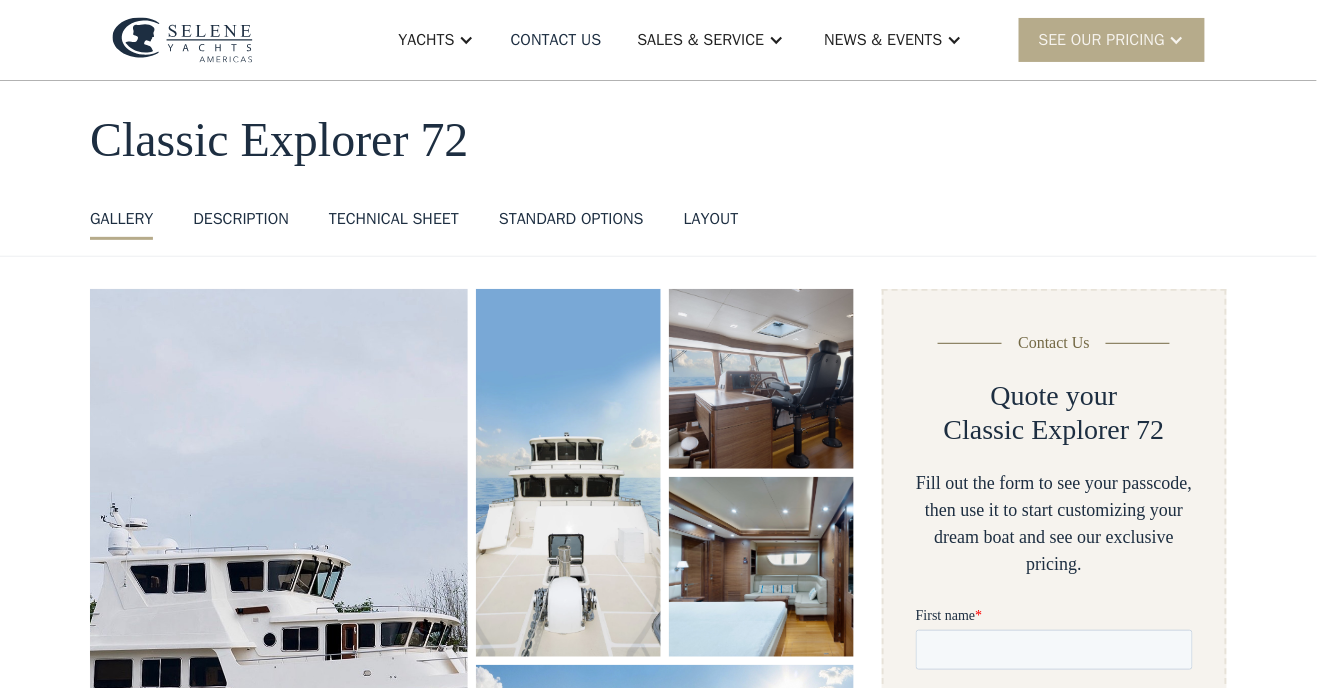 click on "Technical sheet" at bounding box center [394, 219] 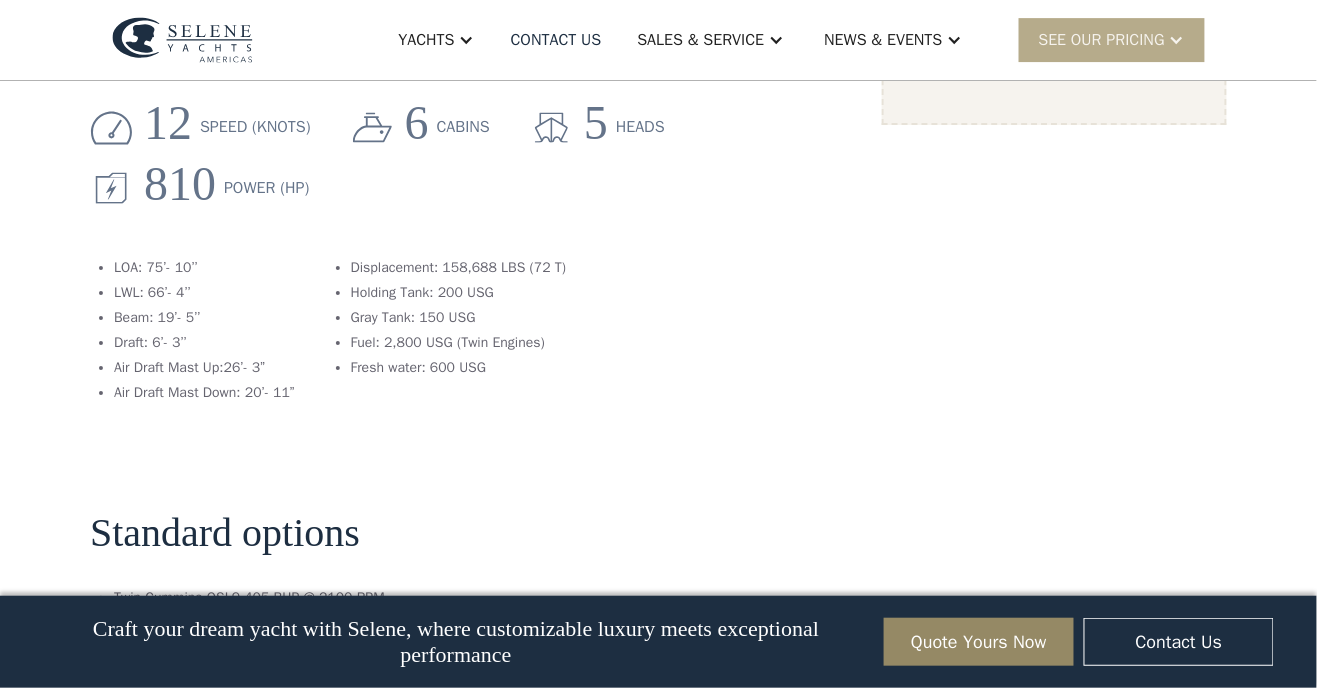 scroll, scrollTop: 1789, scrollLeft: 0, axis: vertical 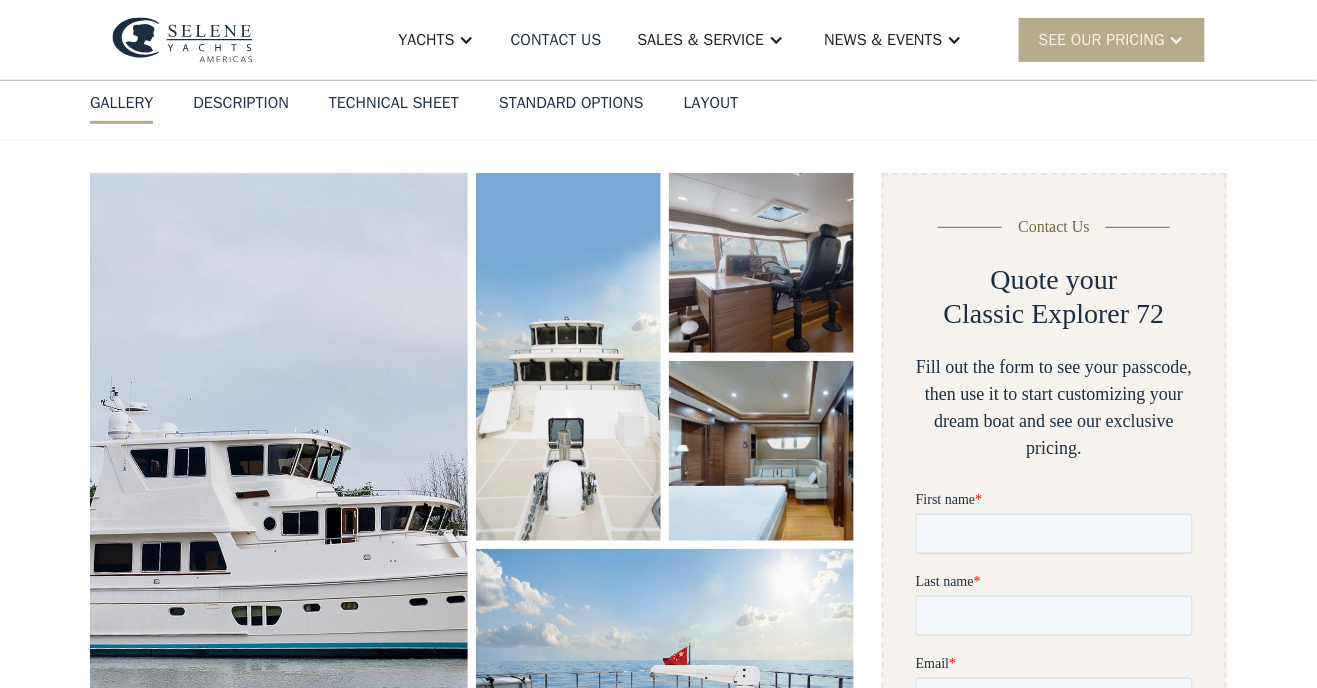 click on "DESCRIPTION" at bounding box center [241, 103] 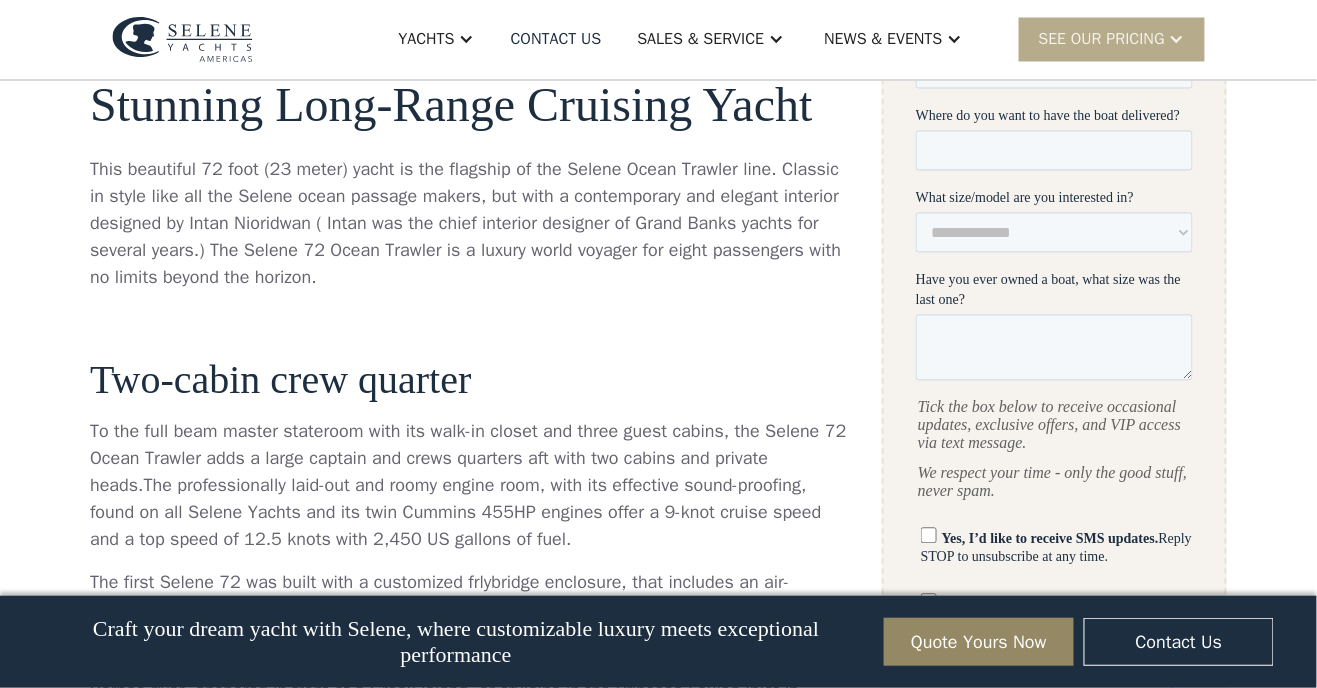 scroll, scrollTop: 997, scrollLeft: 0, axis: vertical 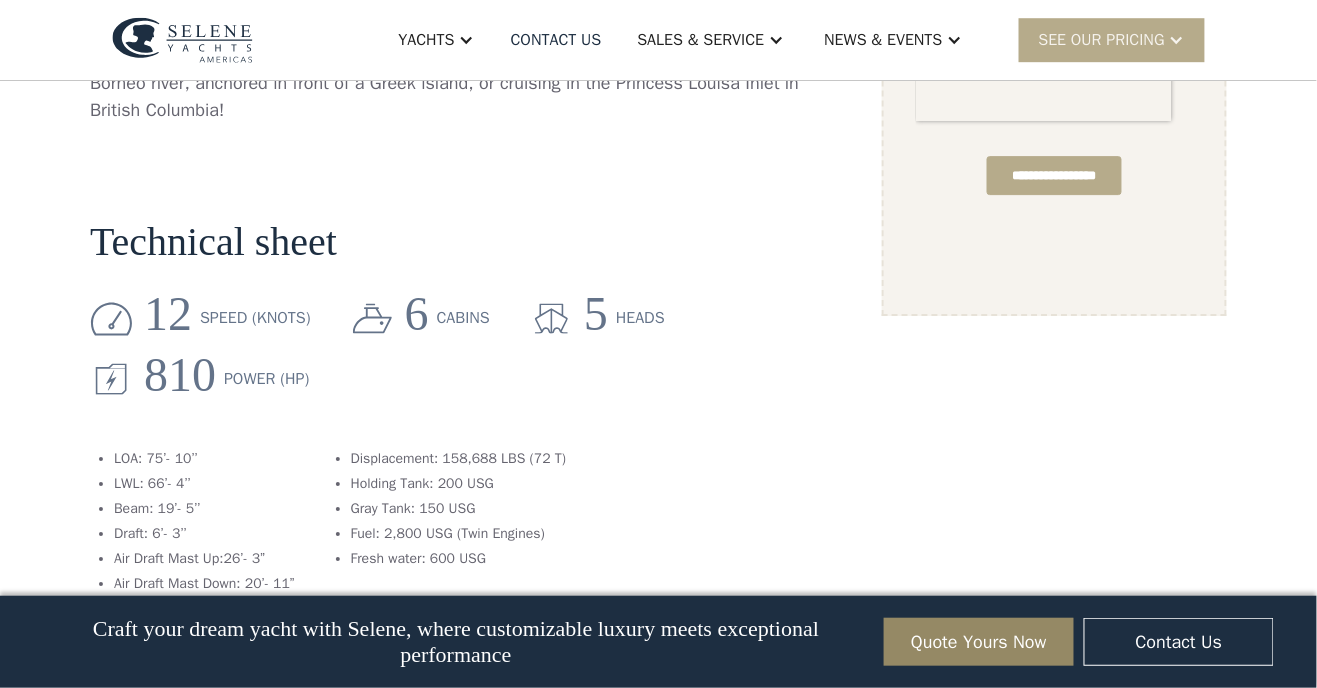 click on "Yachts" at bounding box center (426, 40) 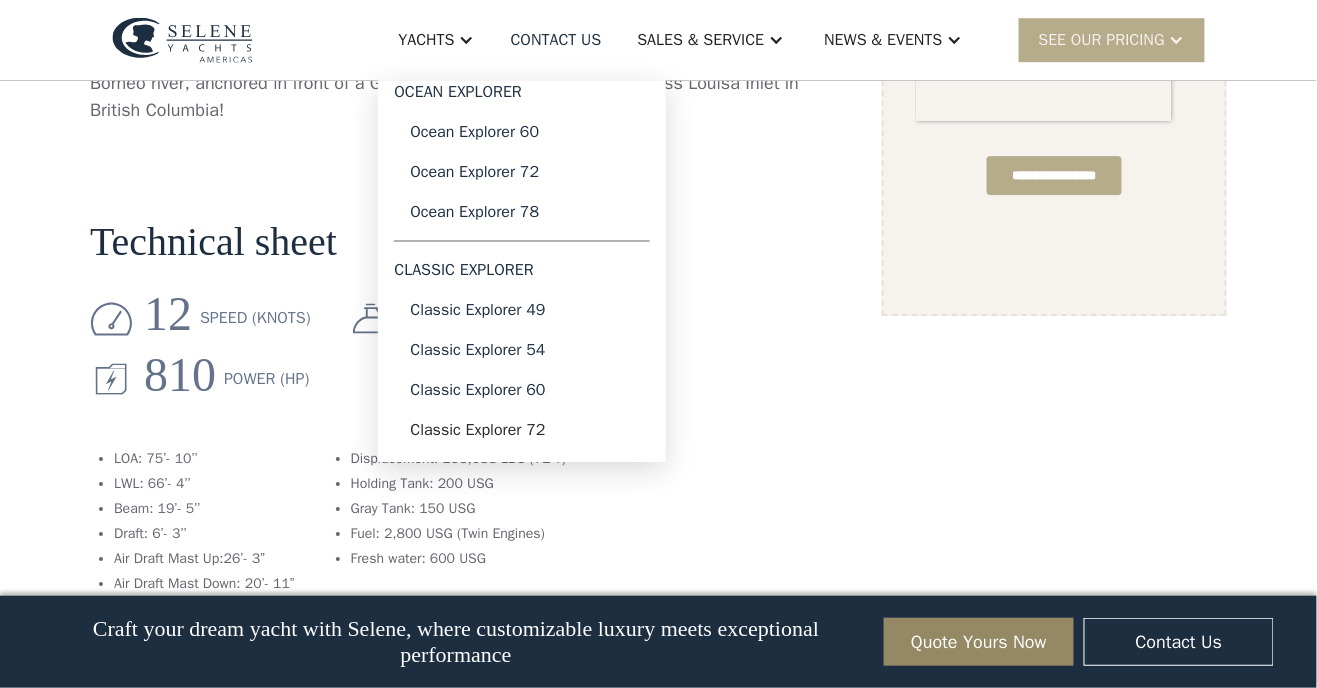 scroll, scrollTop: 1608, scrollLeft: 0, axis: vertical 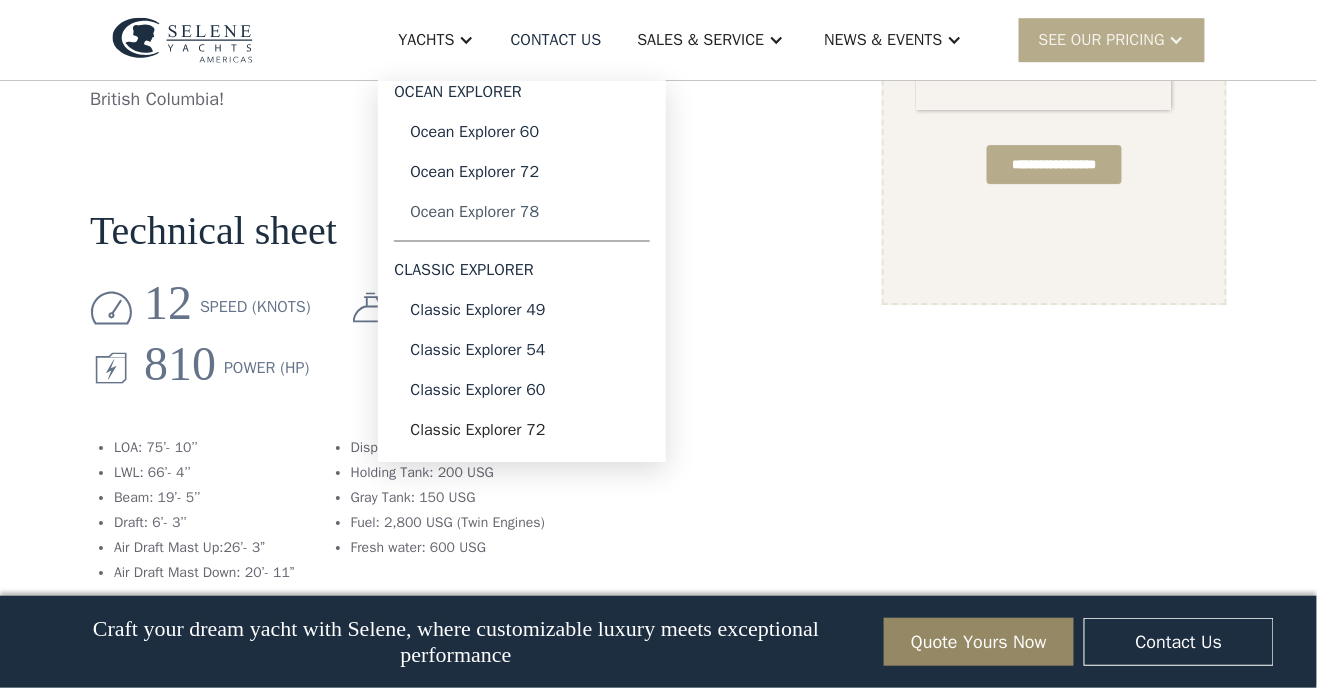 click on "Ocean Explorer 78" at bounding box center (522, 212) 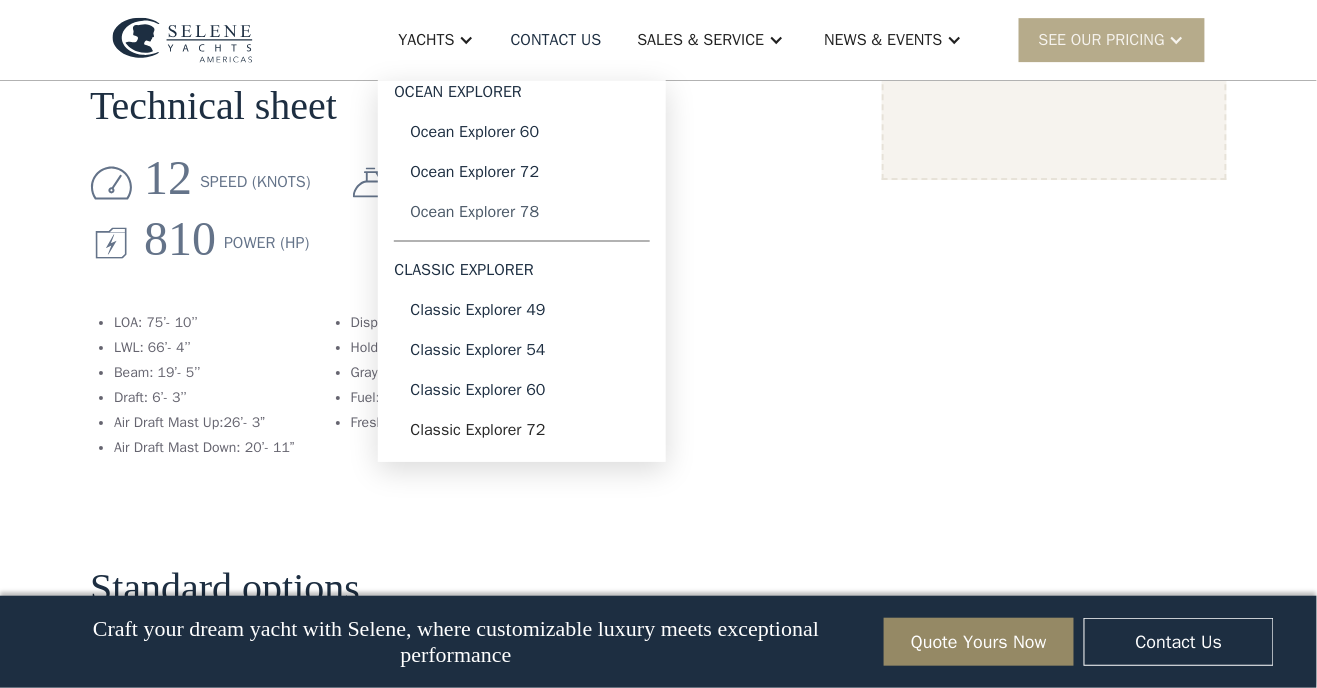 scroll, scrollTop: 1734, scrollLeft: 0, axis: vertical 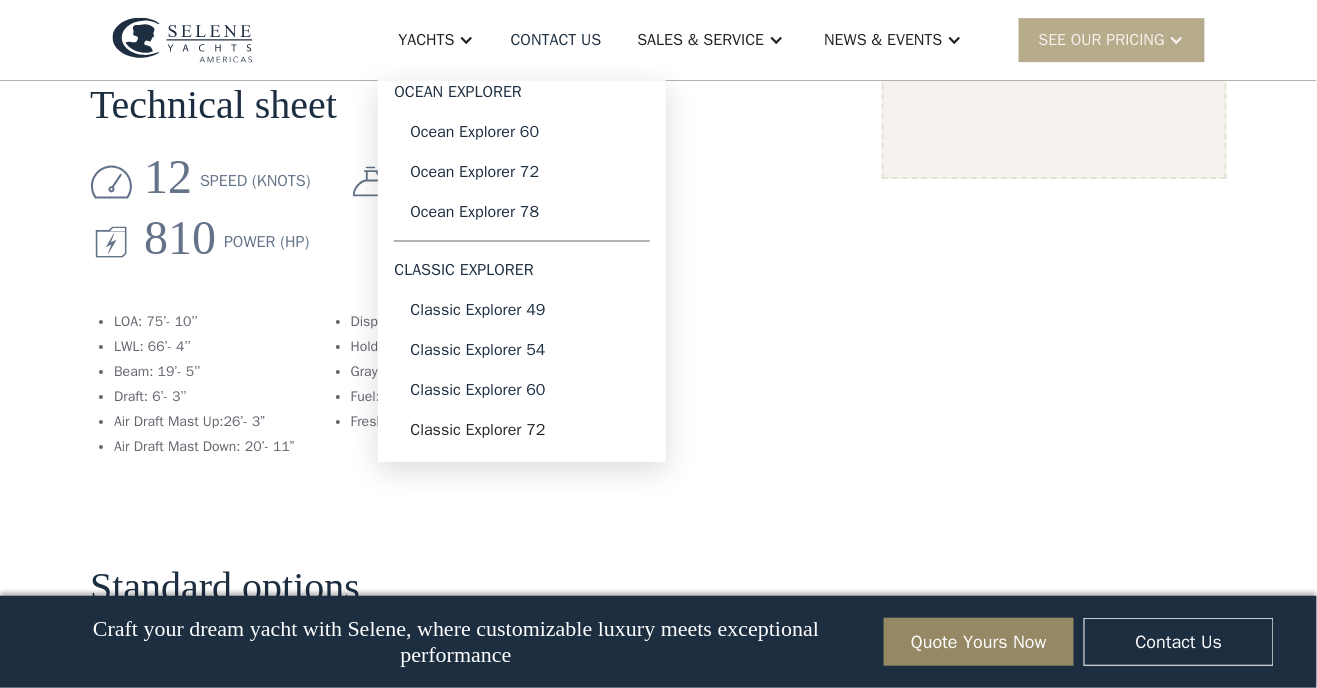 click on "12 speed (knots) 6 cabins 5 heads 810 Power (HP)" at bounding box center (472, 219) 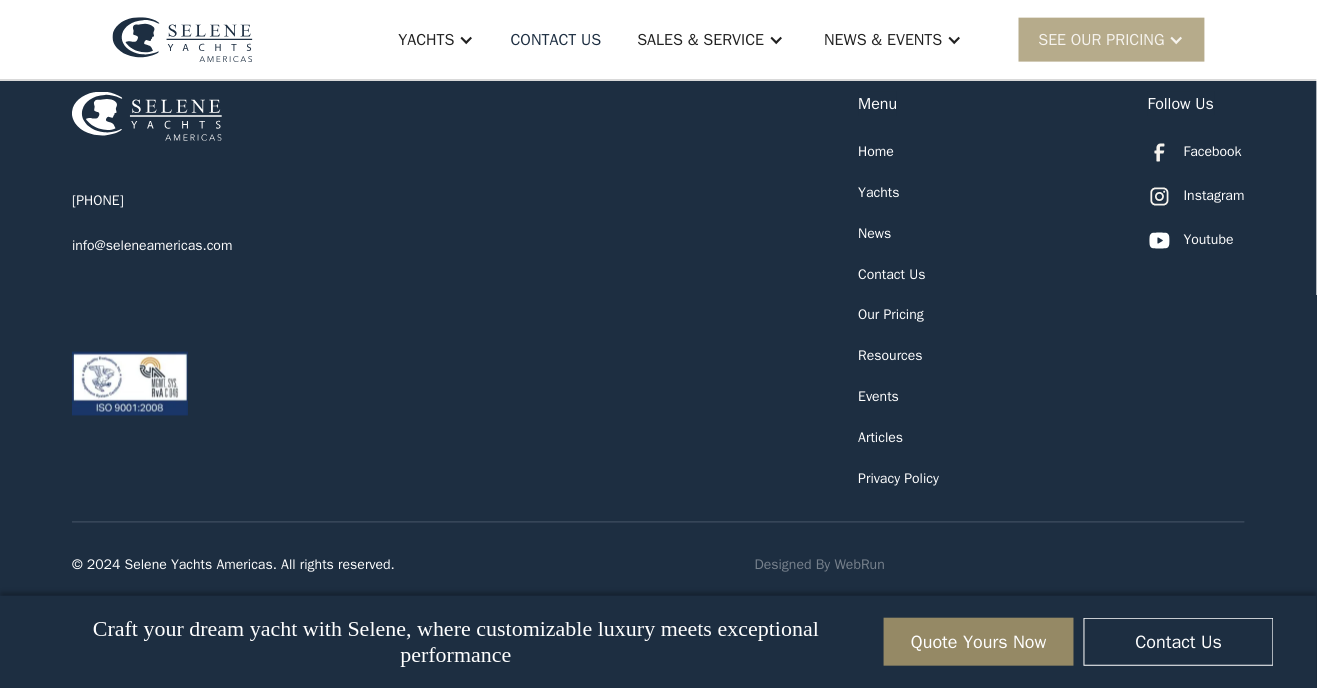 scroll, scrollTop: 4807, scrollLeft: 0, axis: vertical 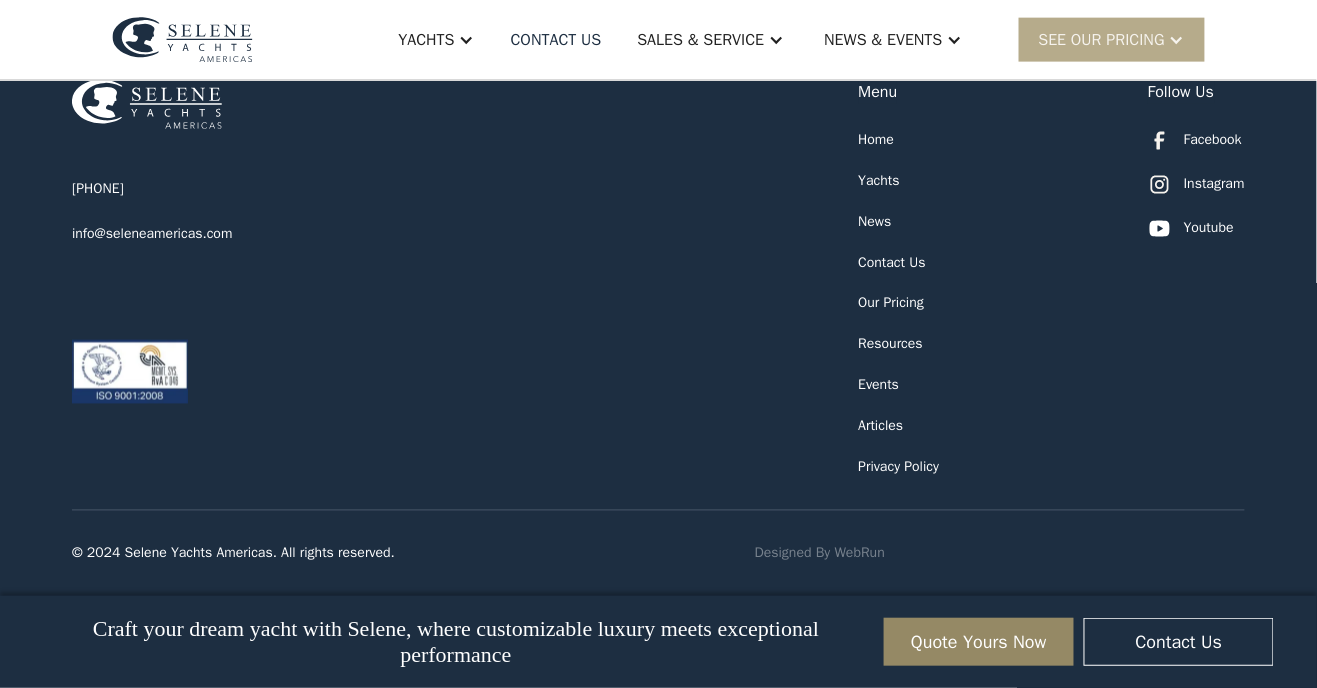 click on "News" at bounding box center [875, 221] 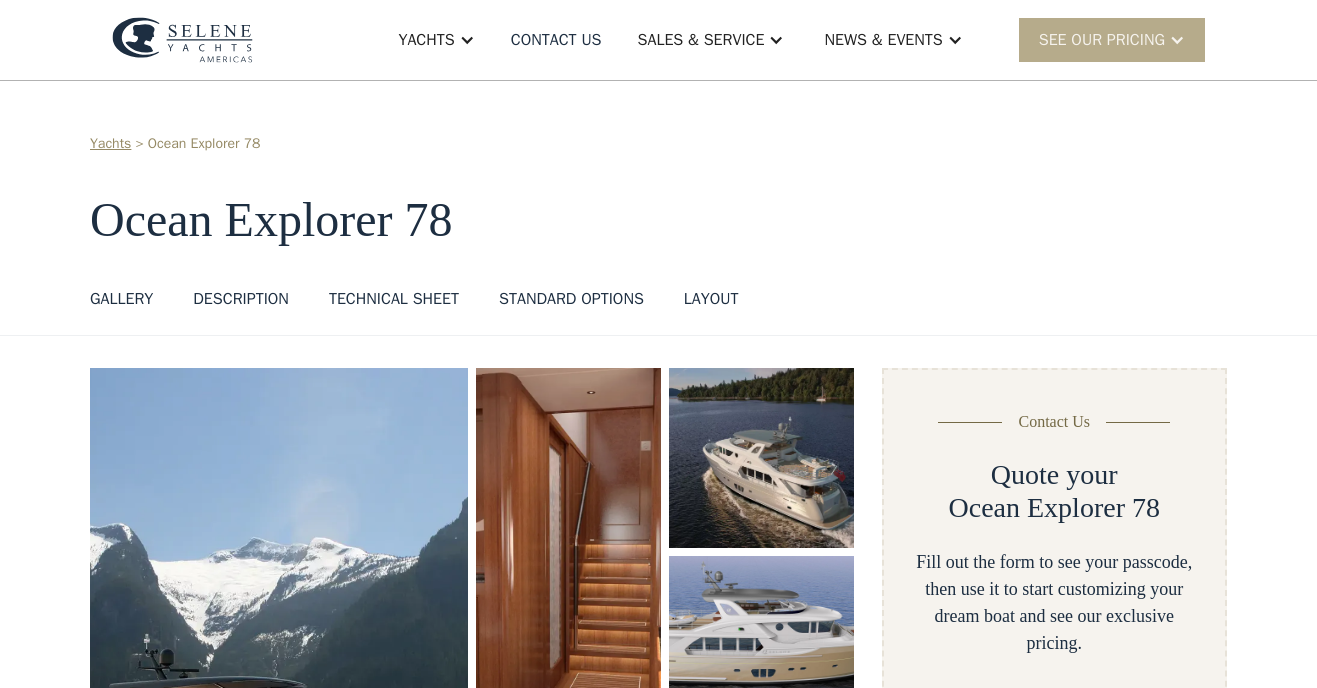 scroll, scrollTop: 0, scrollLeft: 0, axis: both 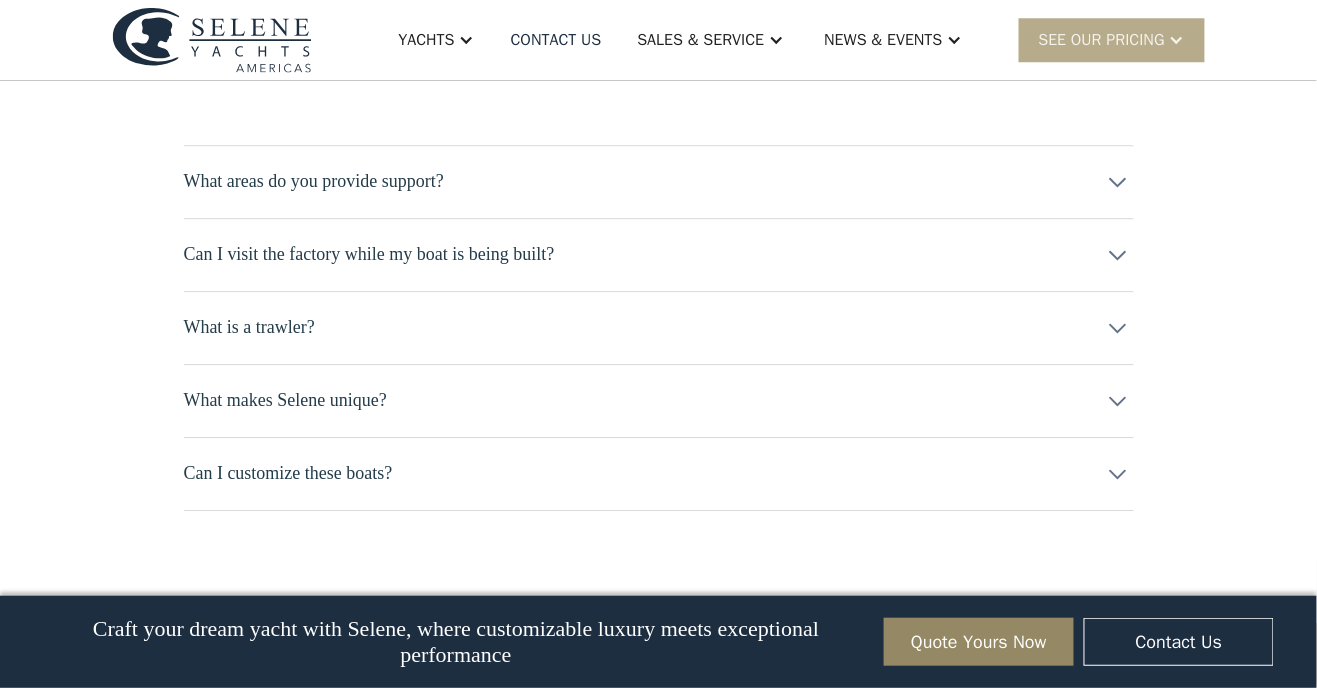 click 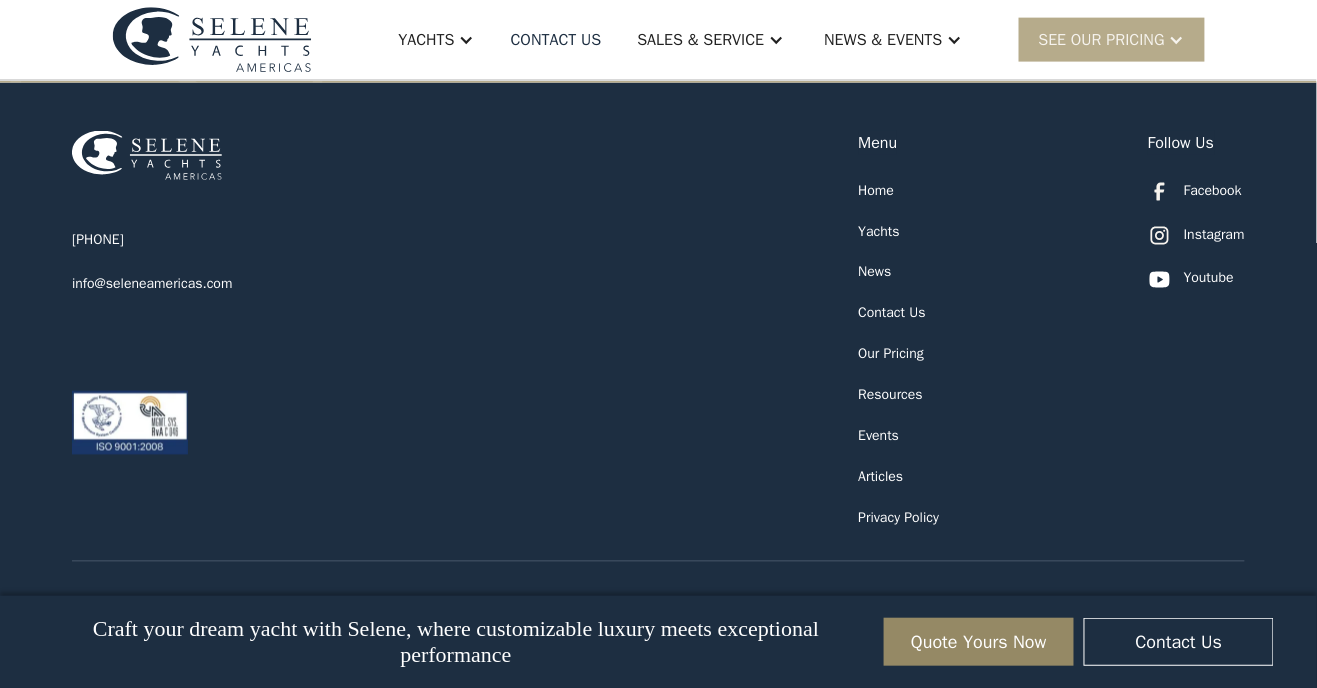 scroll, scrollTop: 10941, scrollLeft: 0, axis: vertical 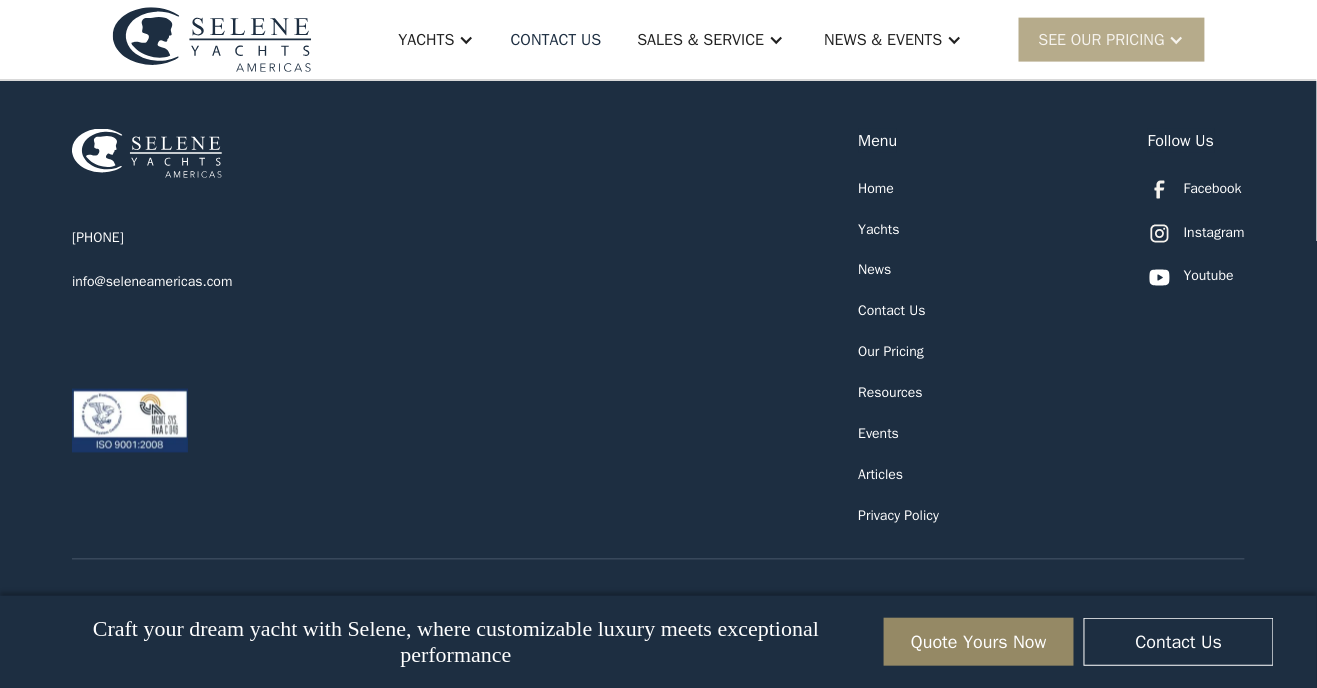 click on "Our Pricing" at bounding box center [892, 352] 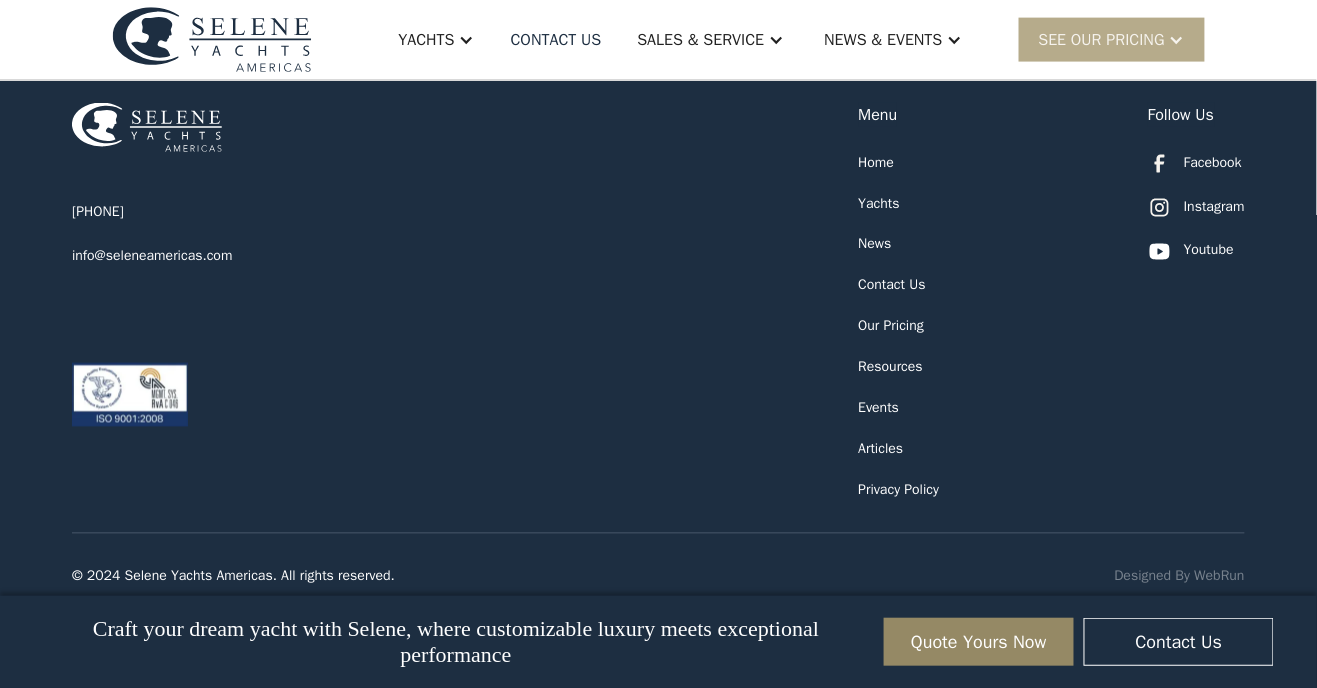 scroll, scrollTop: 11005, scrollLeft: 0, axis: vertical 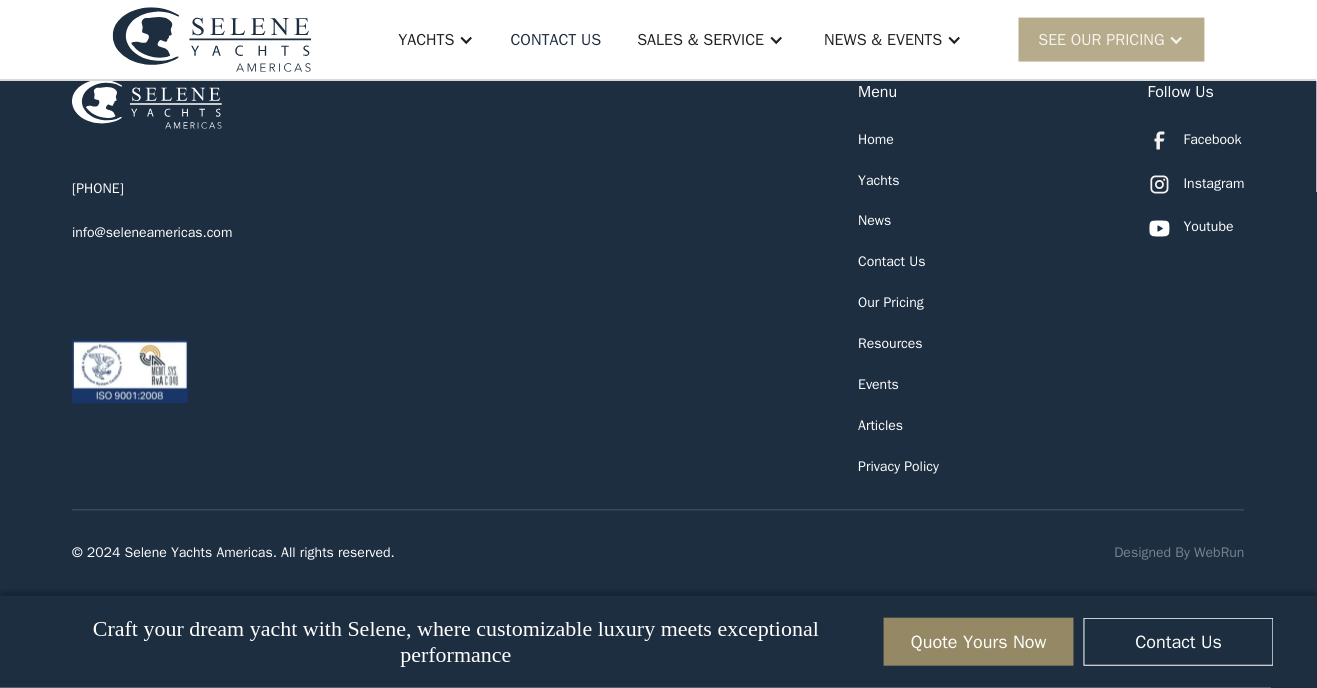 click on "Articles" at bounding box center (881, 426) 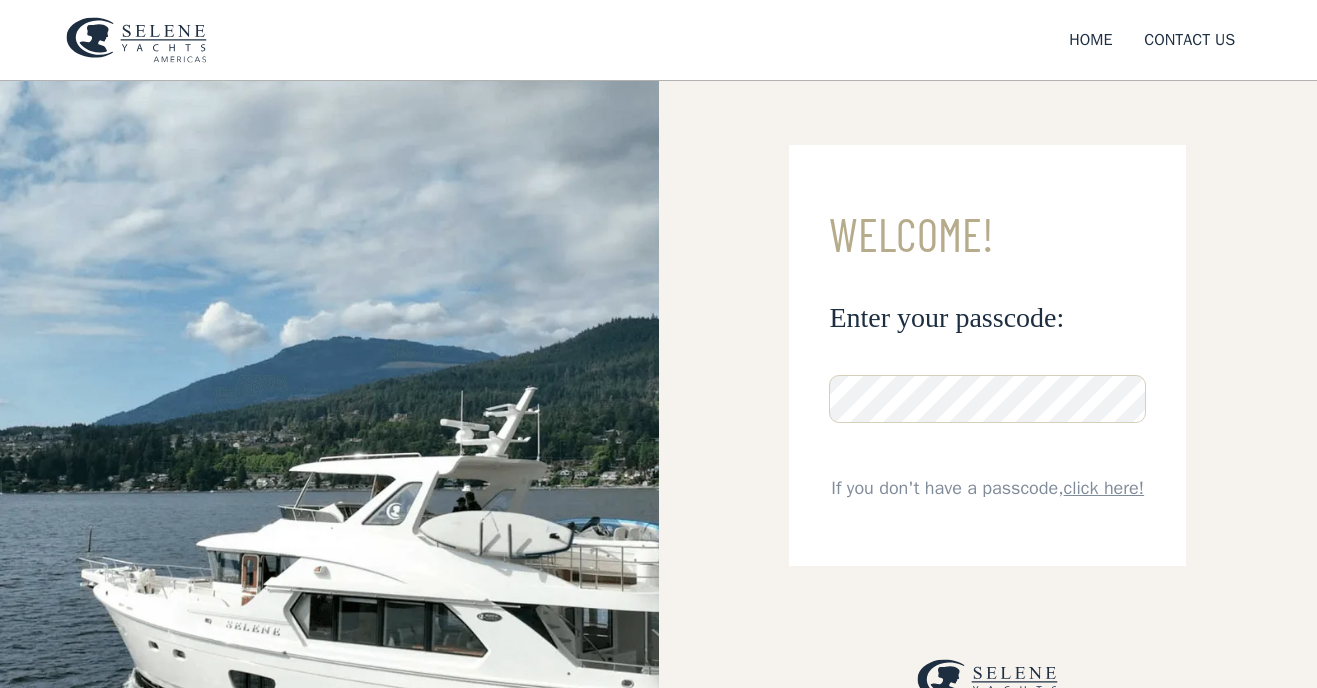 scroll, scrollTop: 0, scrollLeft: 0, axis: both 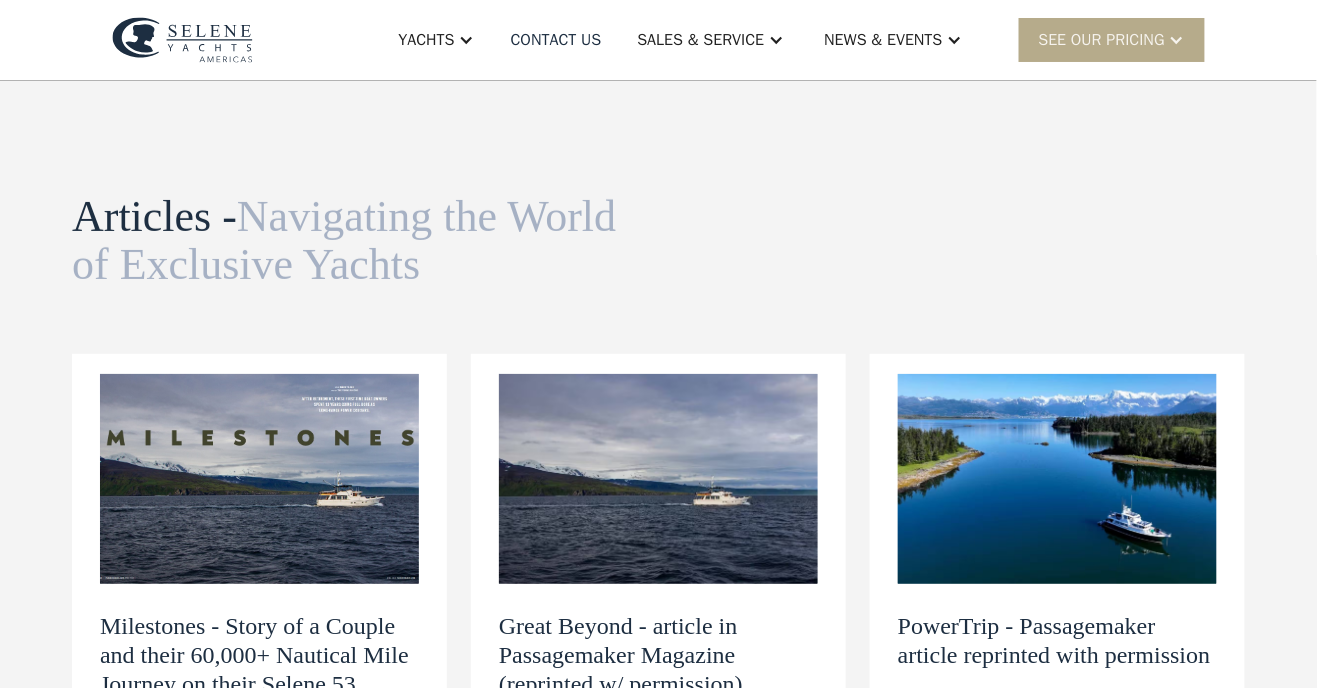 click on "News & EVENTS" at bounding box center [883, 40] 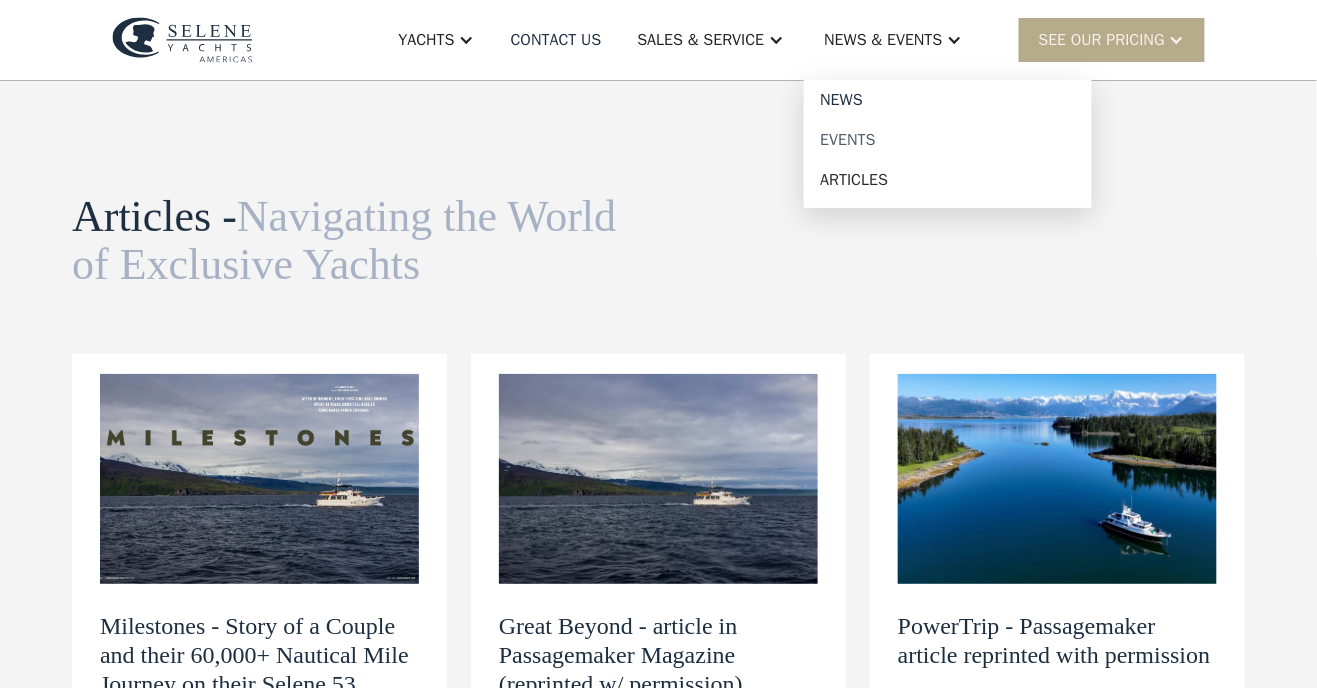 click on "Events" at bounding box center (948, 140) 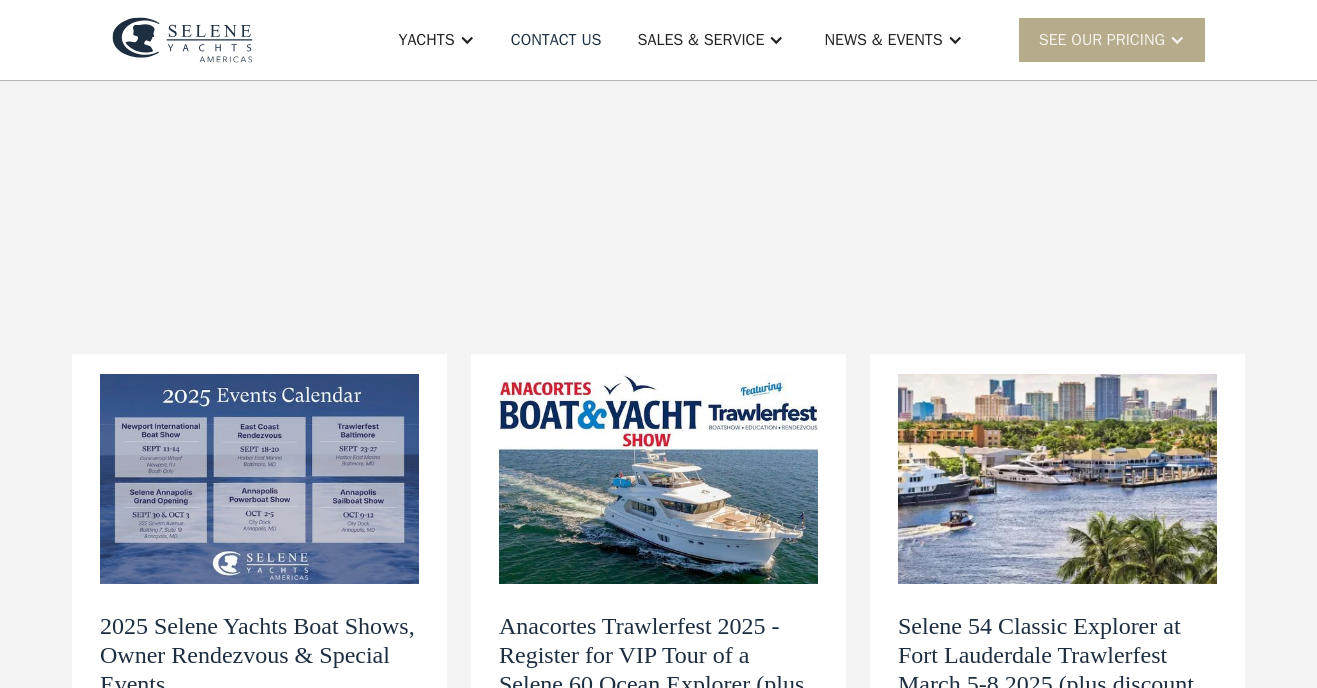 scroll, scrollTop: 0, scrollLeft: 0, axis: both 